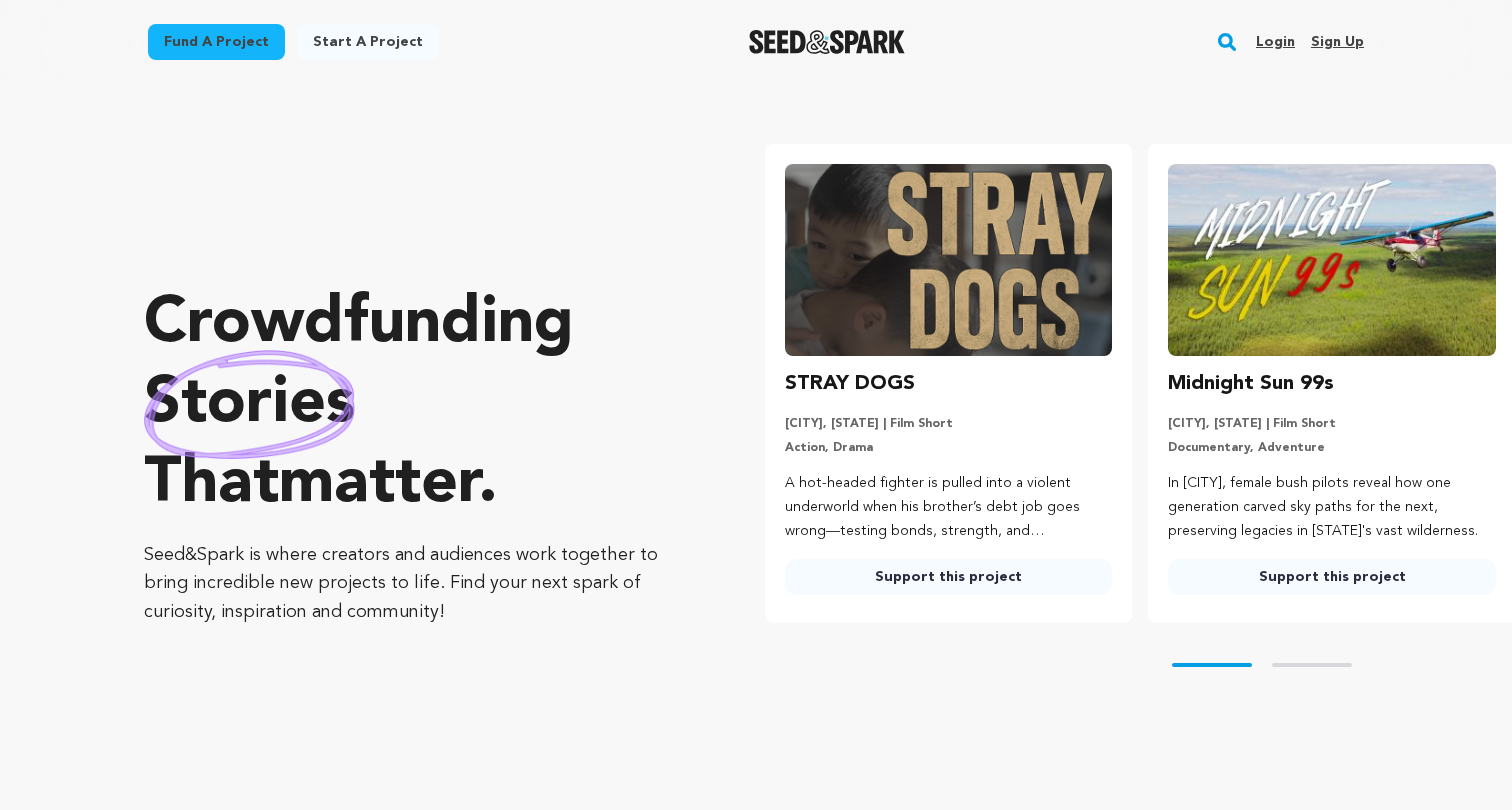 scroll, scrollTop: 0, scrollLeft: 0, axis: both 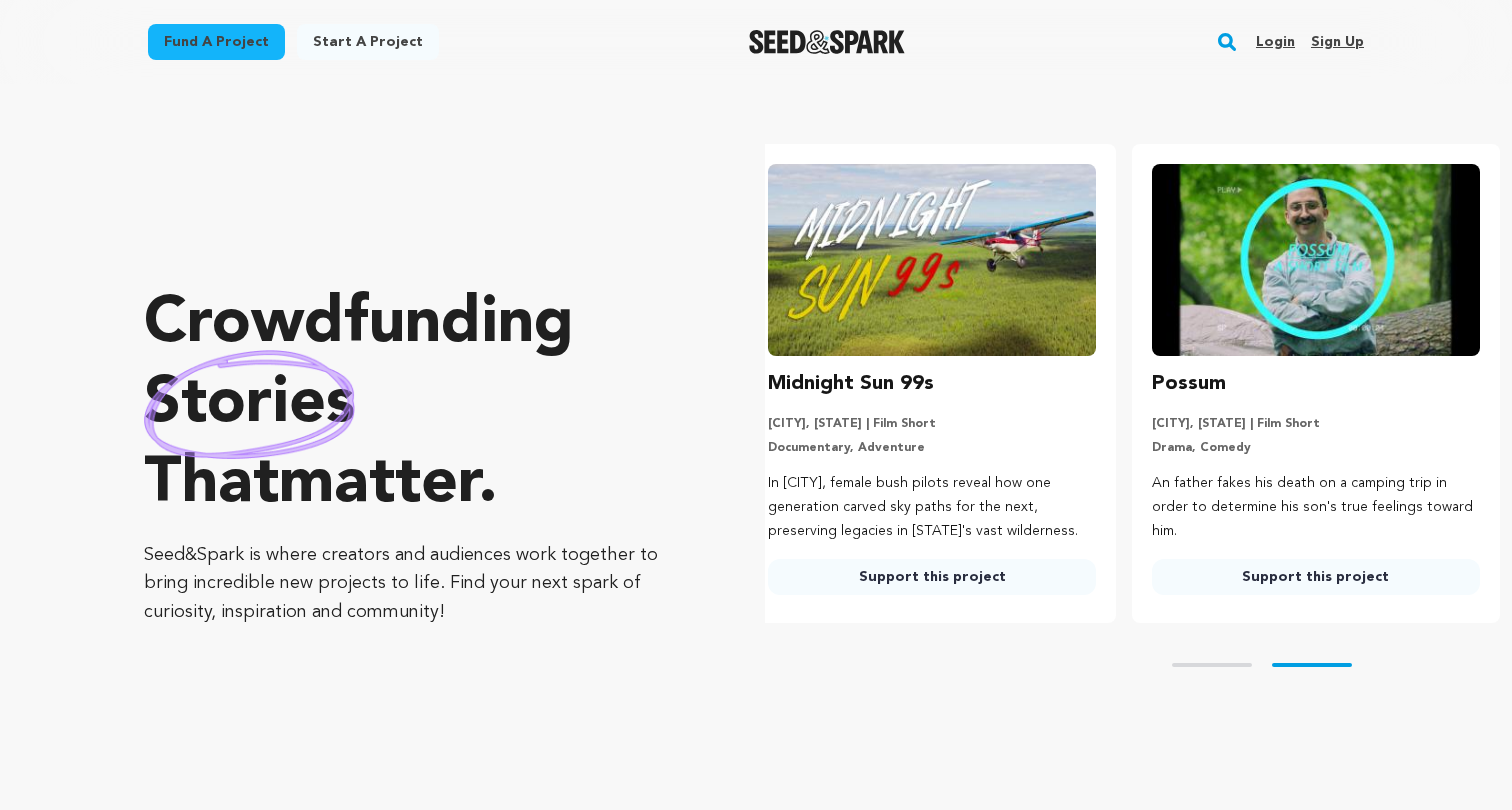 click on "Login" at bounding box center (1275, 42) 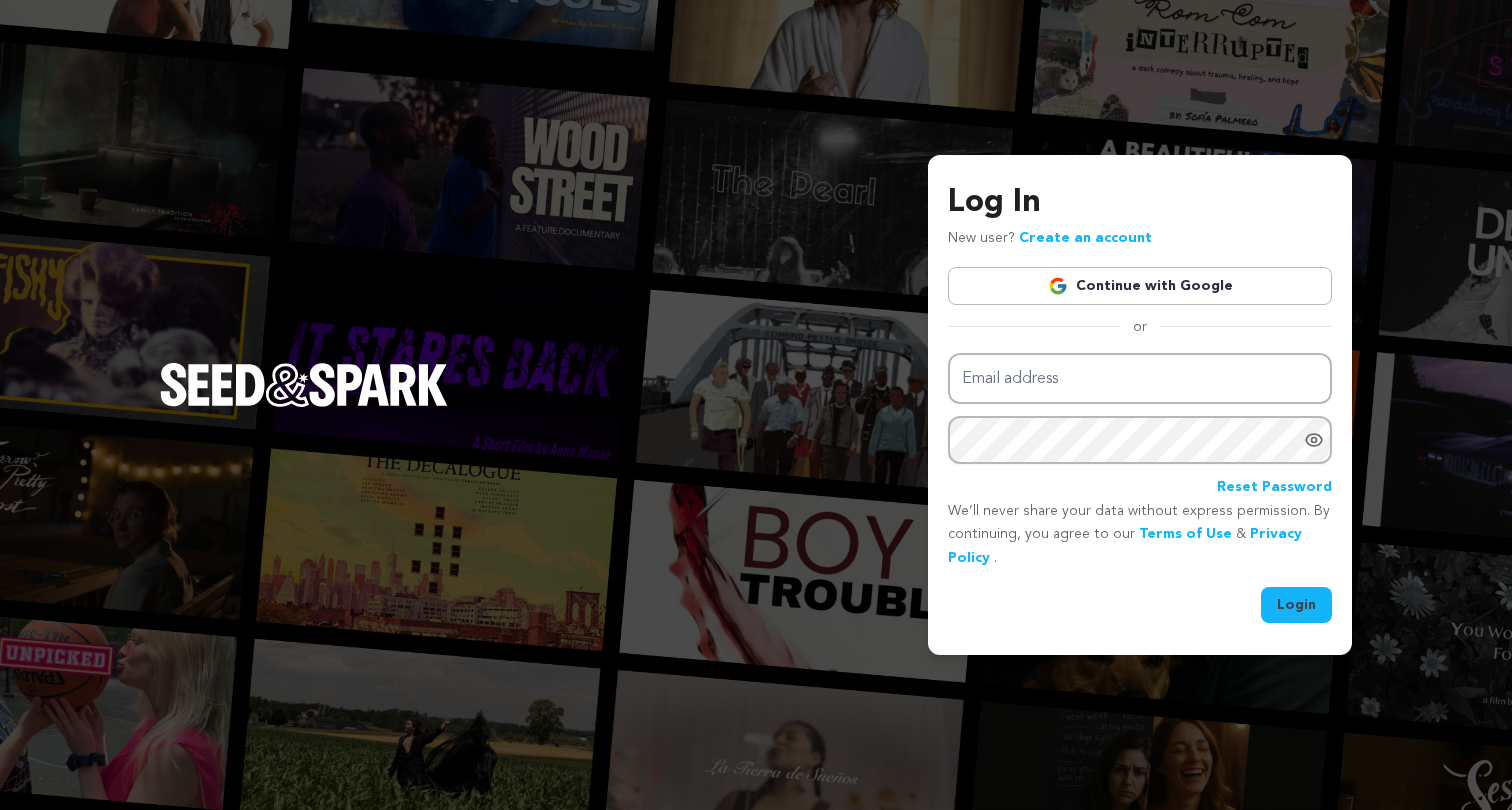 scroll, scrollTop: 0, scrollLeft: 0, axis: both 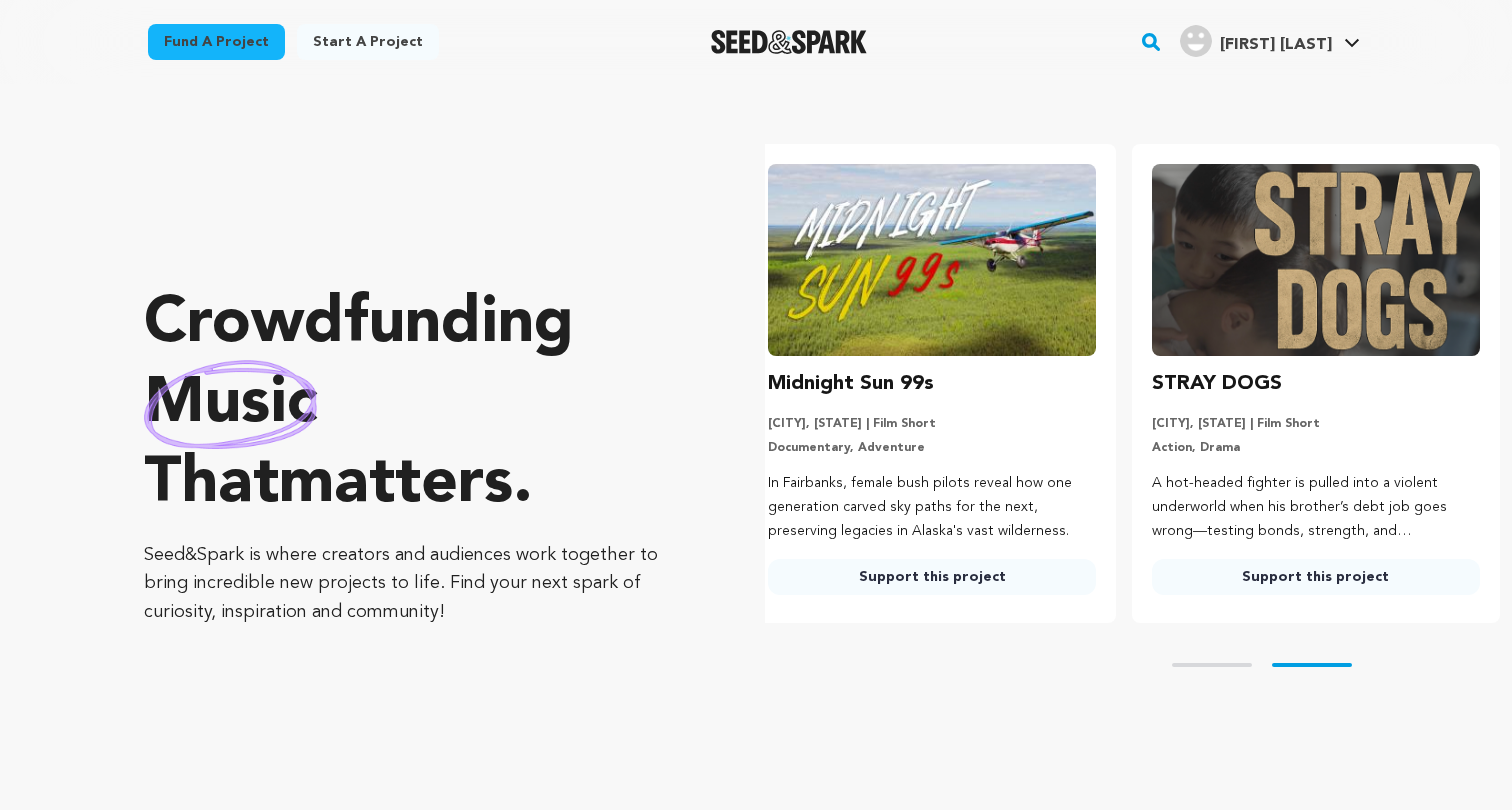 click on "Start a project" at bounding box center [368, 42] 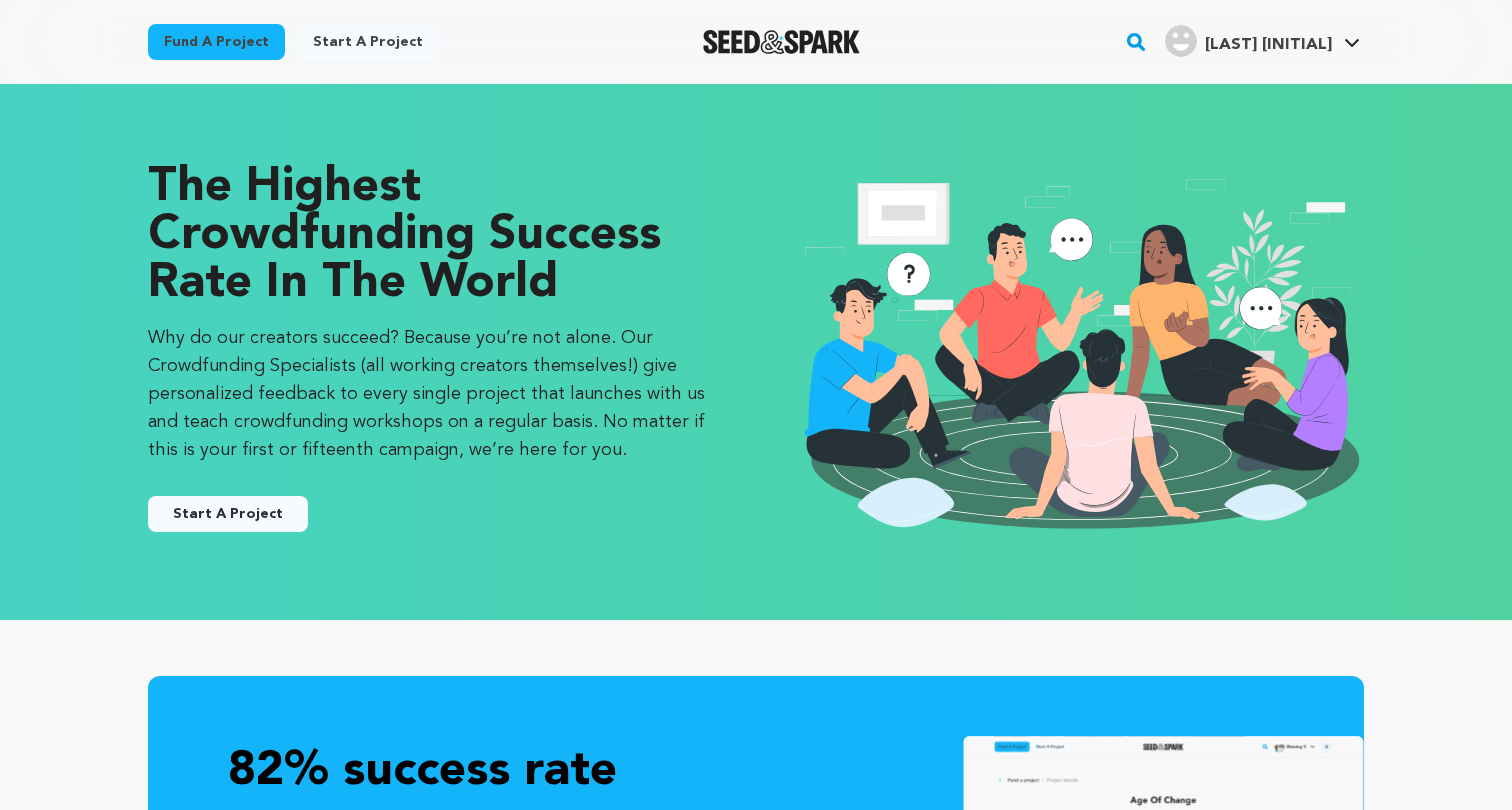 scroll, scrollTop: 0, scrollLeft: 0, axis: both 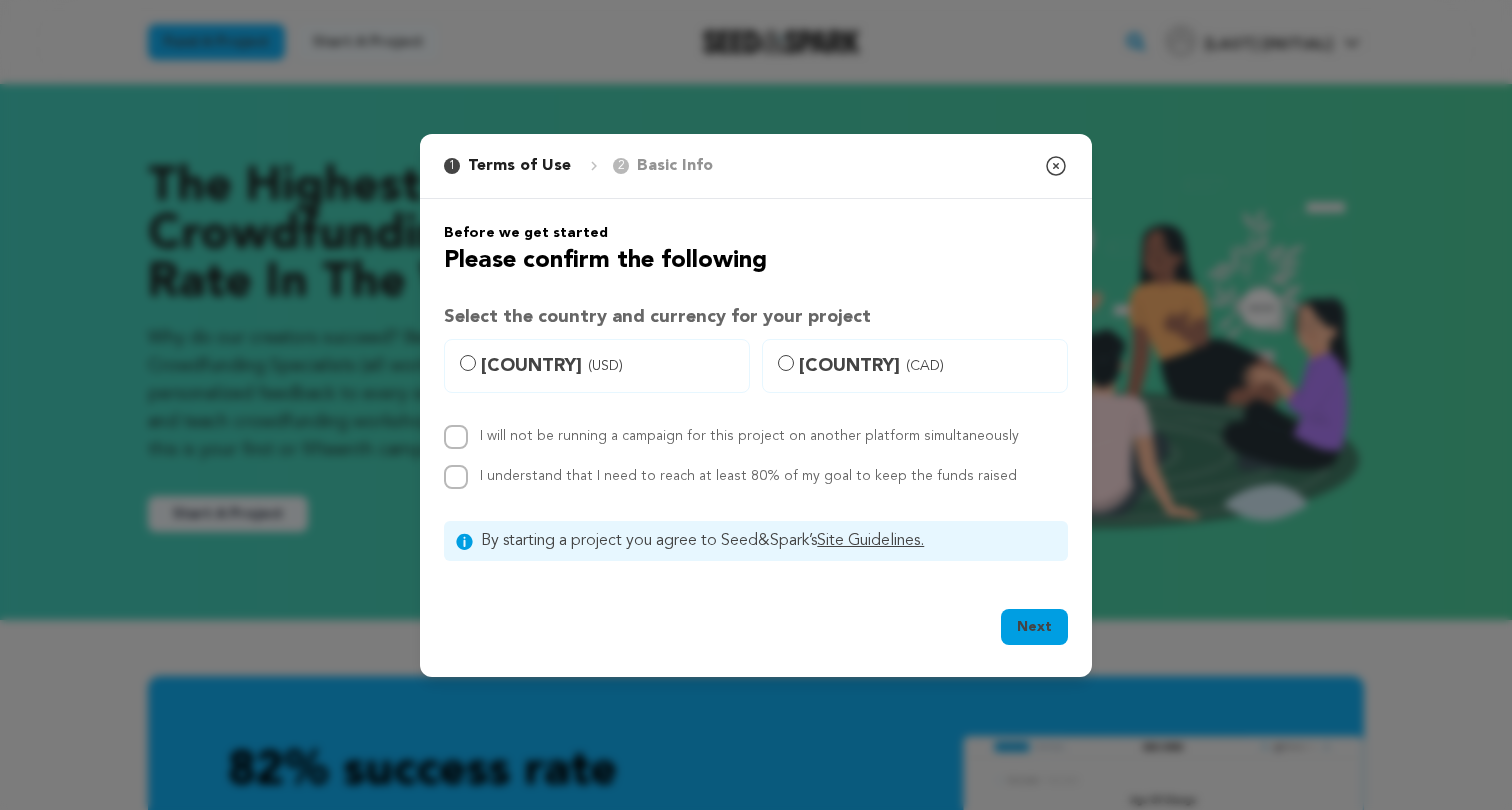click on "United States
(USD)" at bounding box center [468, 363] 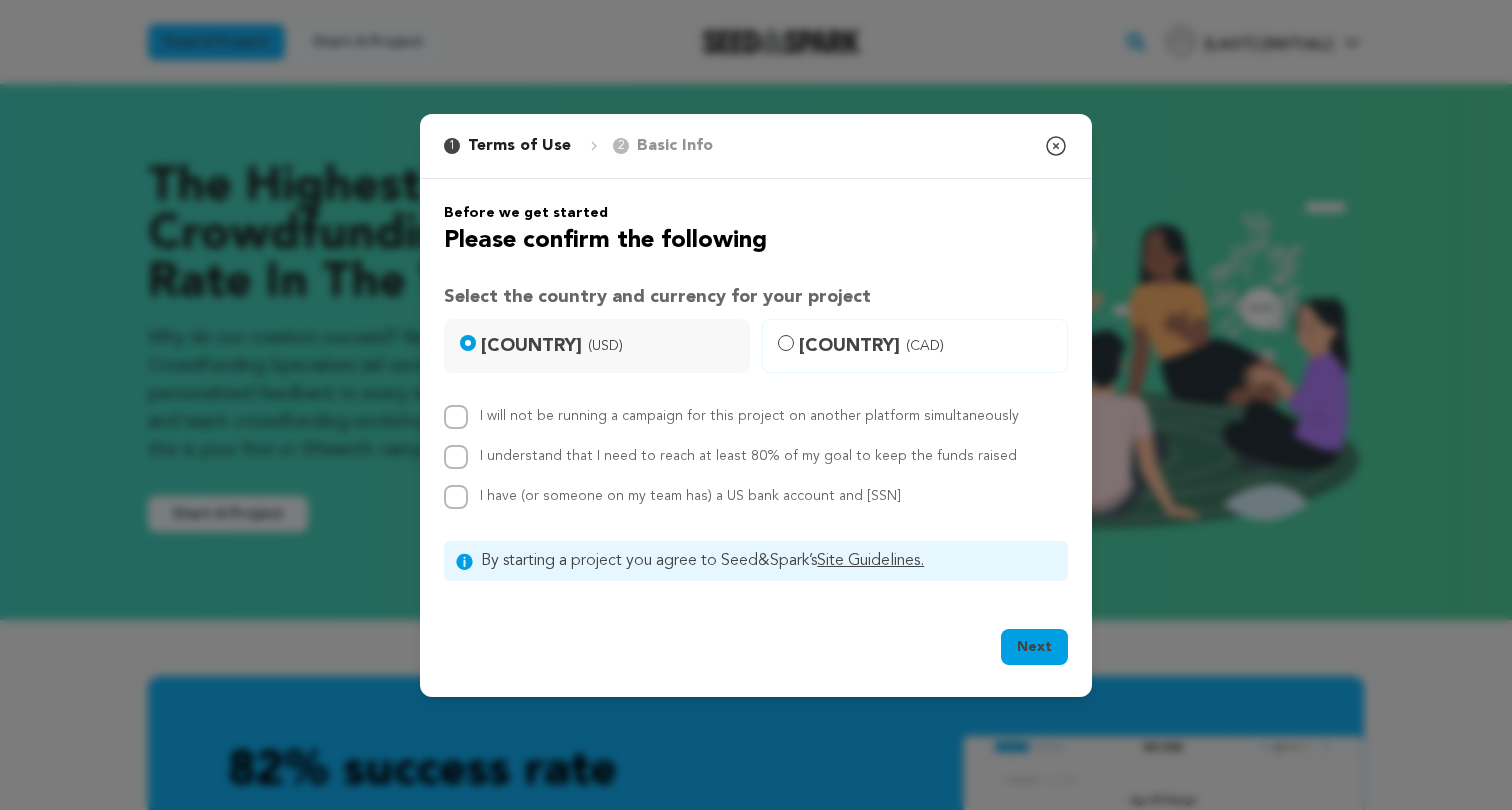 click on "I will not be running a campaign for this project on another platform
simultaneously" at bounding box center [456, 417] 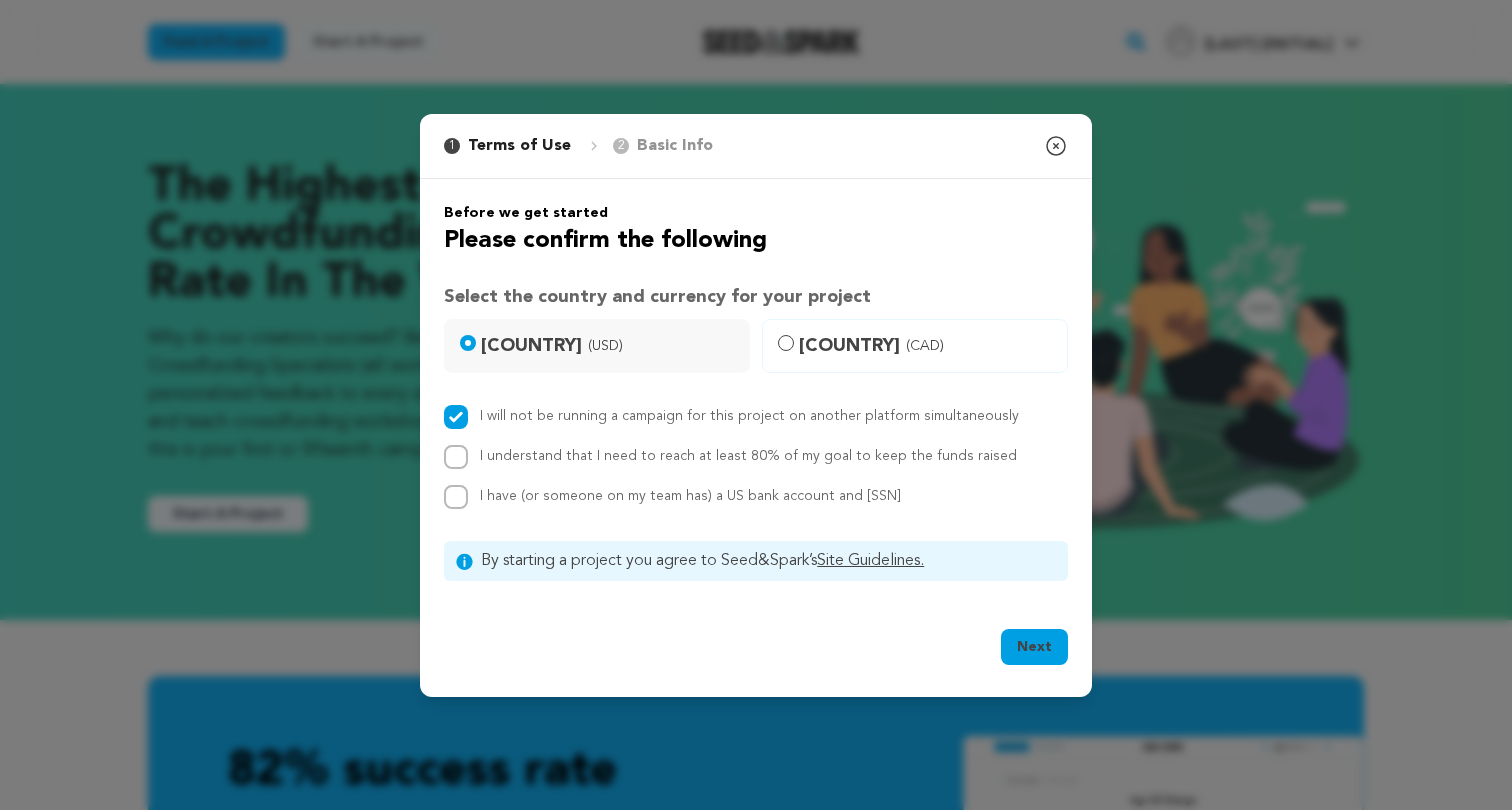 click on "I understand that I need to reach at least 80% of my goal to keep the
funds raised" at bounding box center (456, 457) 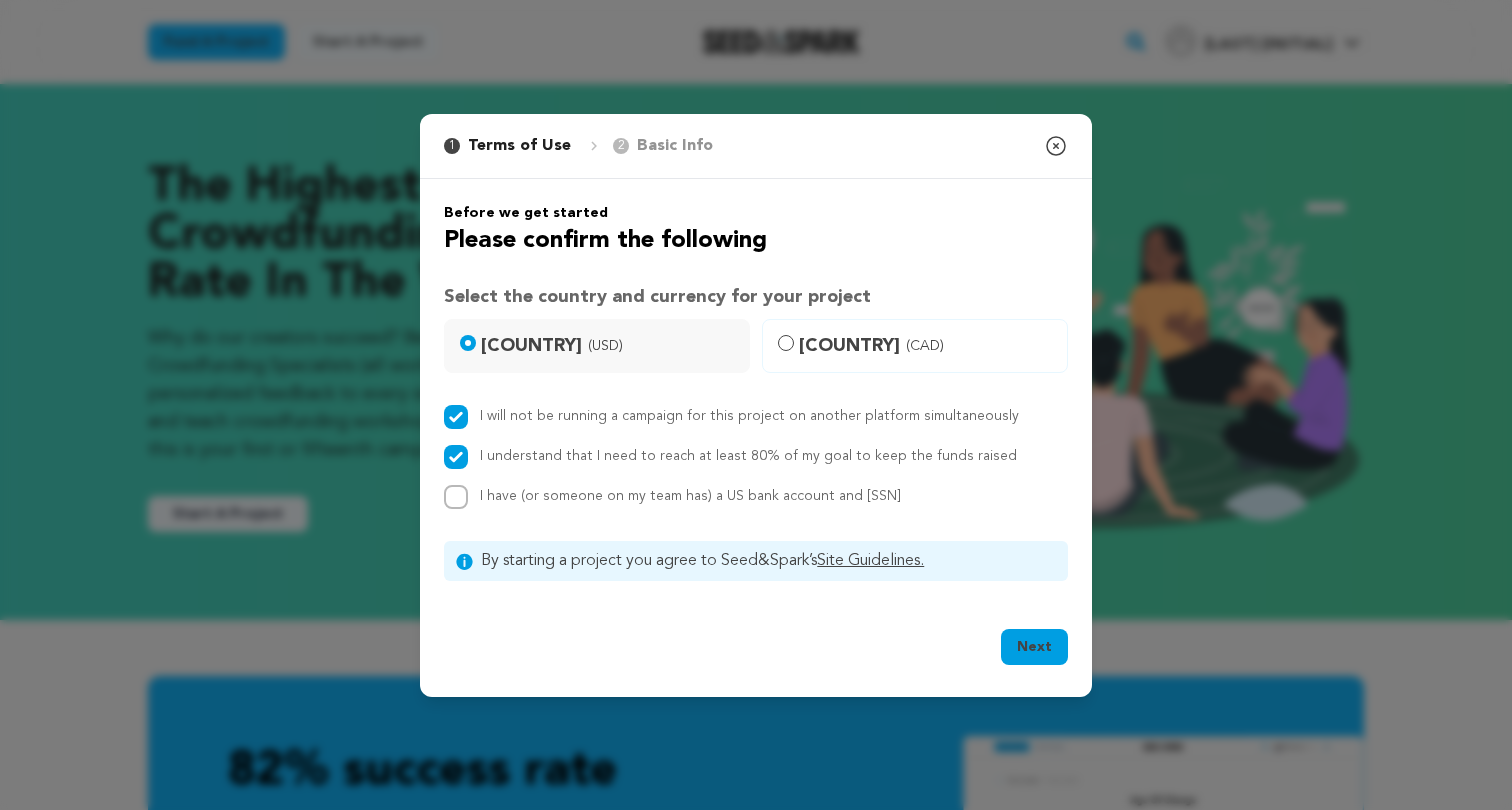click on "I have (or someone on my team has) a US bank account and SSN" at bounding box center [456, 497] 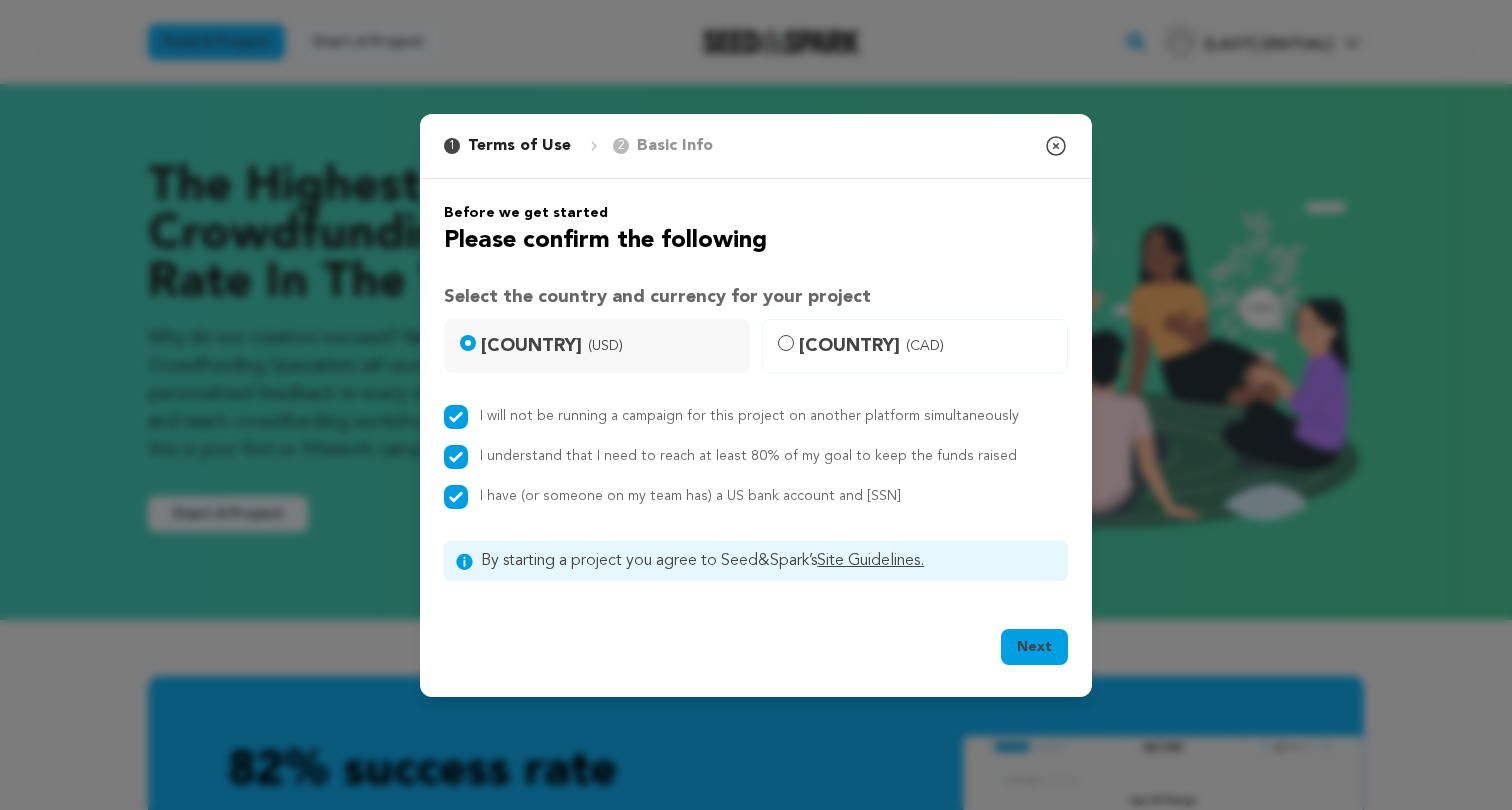 click on "Next" at bounding box center [1034, 647] 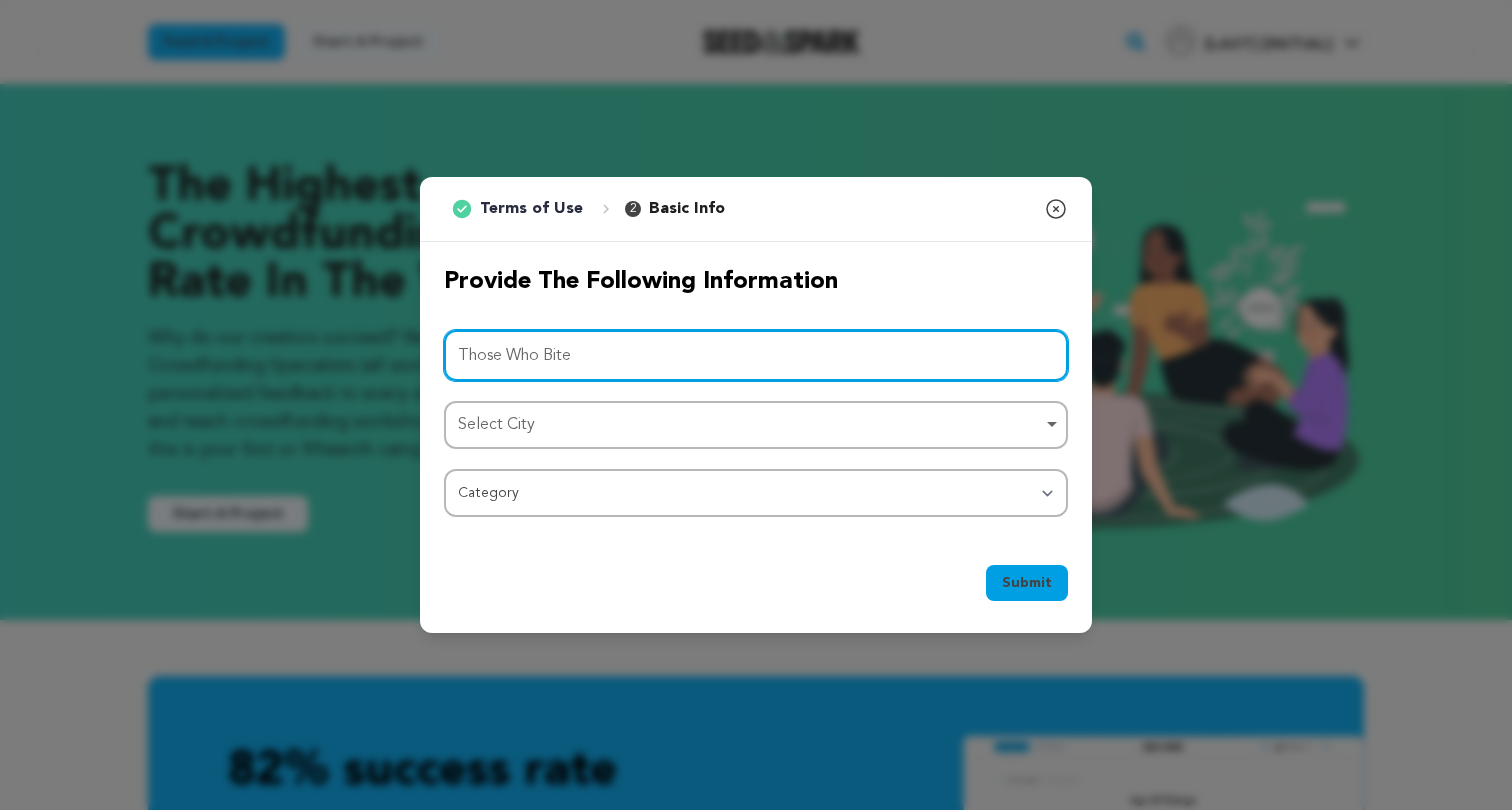 click on "Select City Remove item" at bounding box center [750, 425] 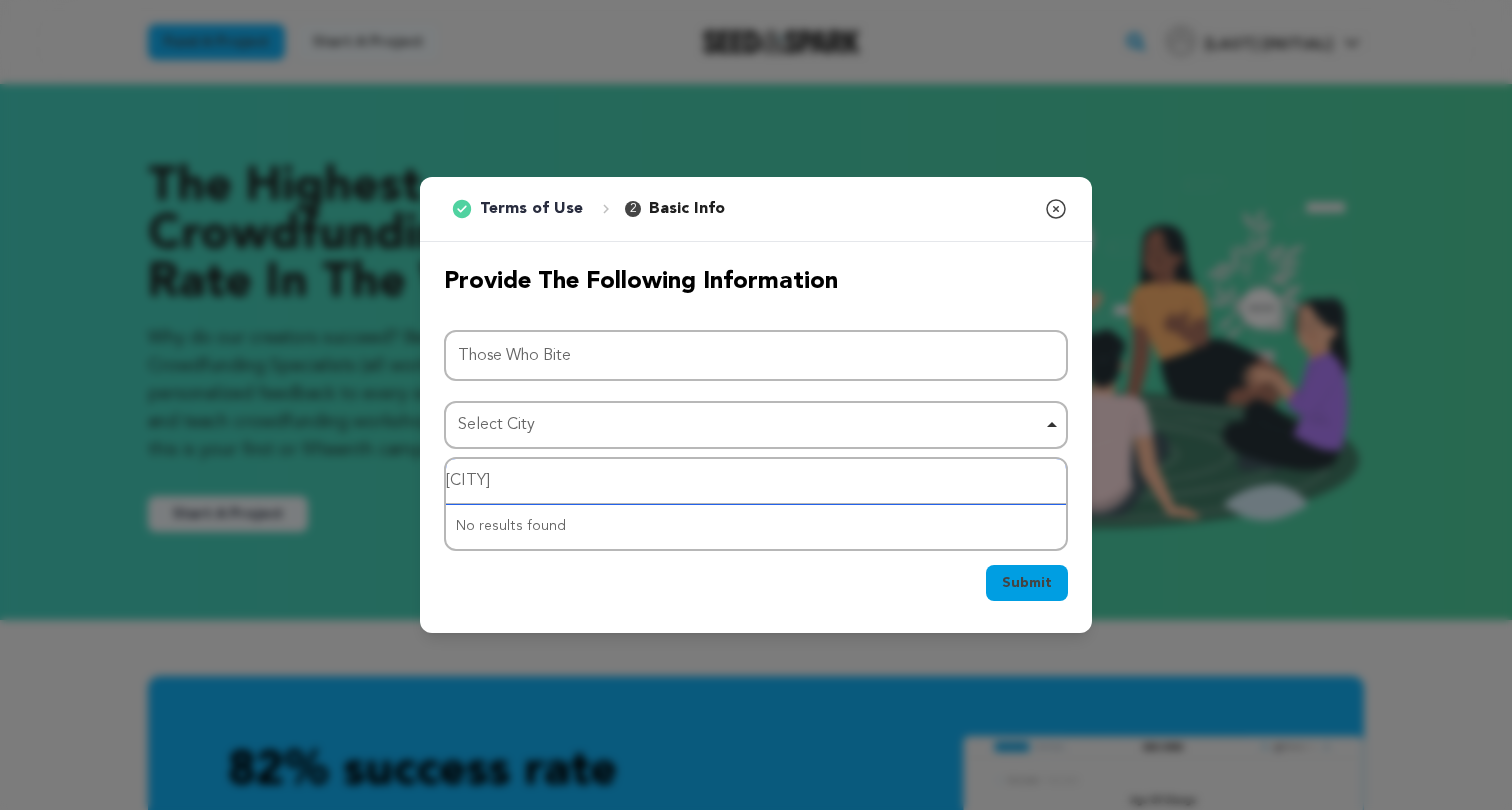 type on "Atlanta" 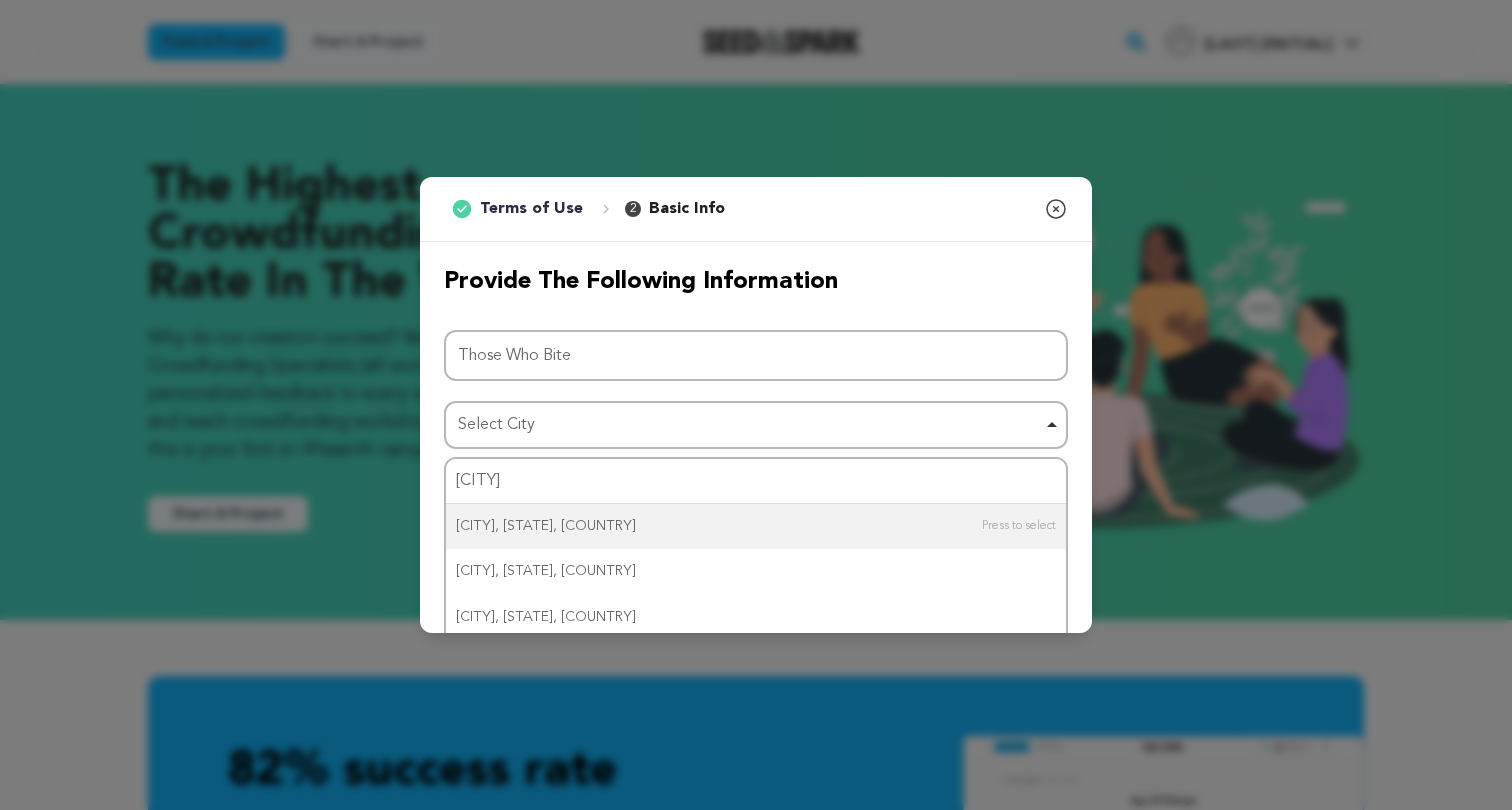 type 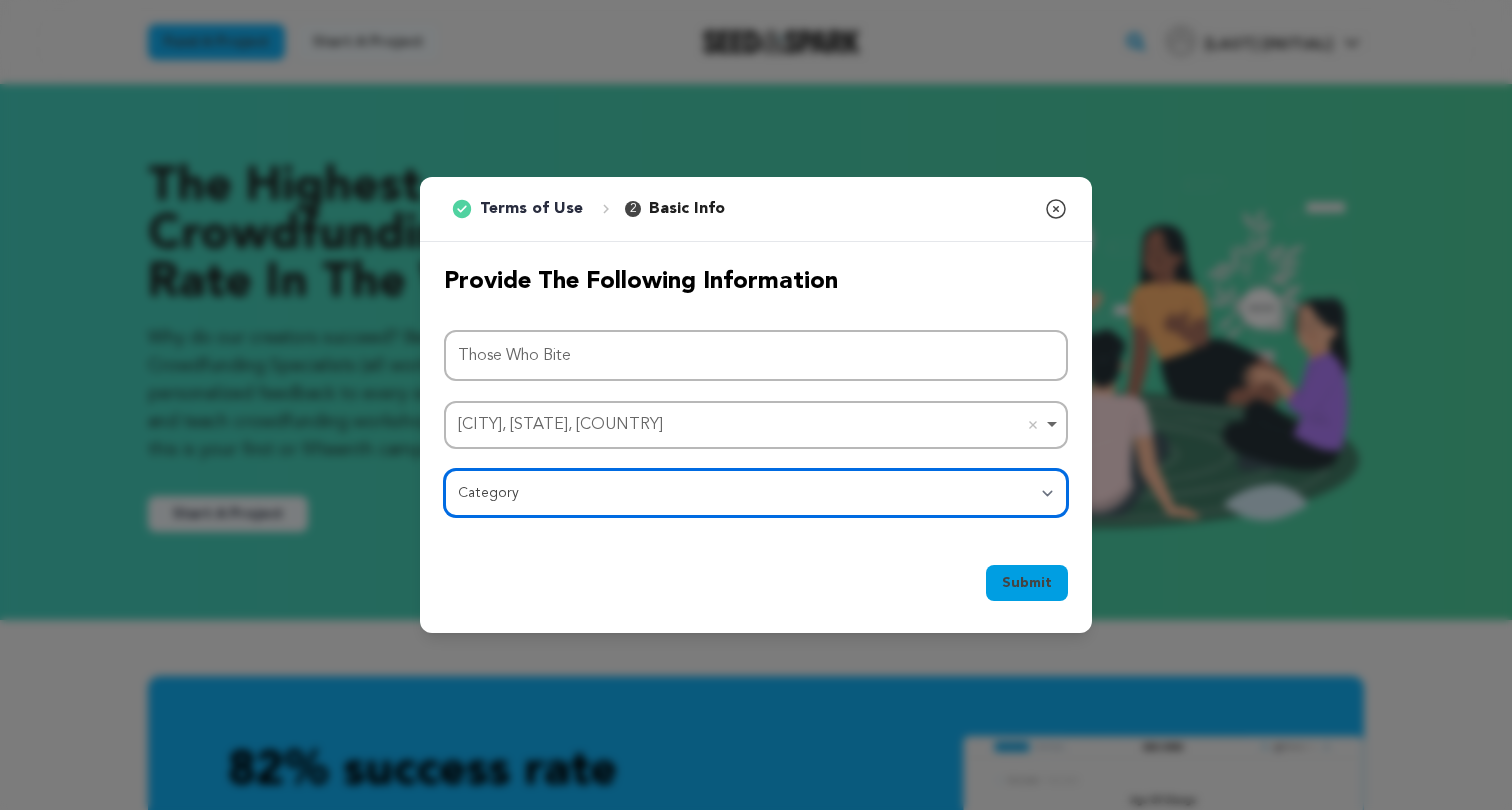 select on "383" 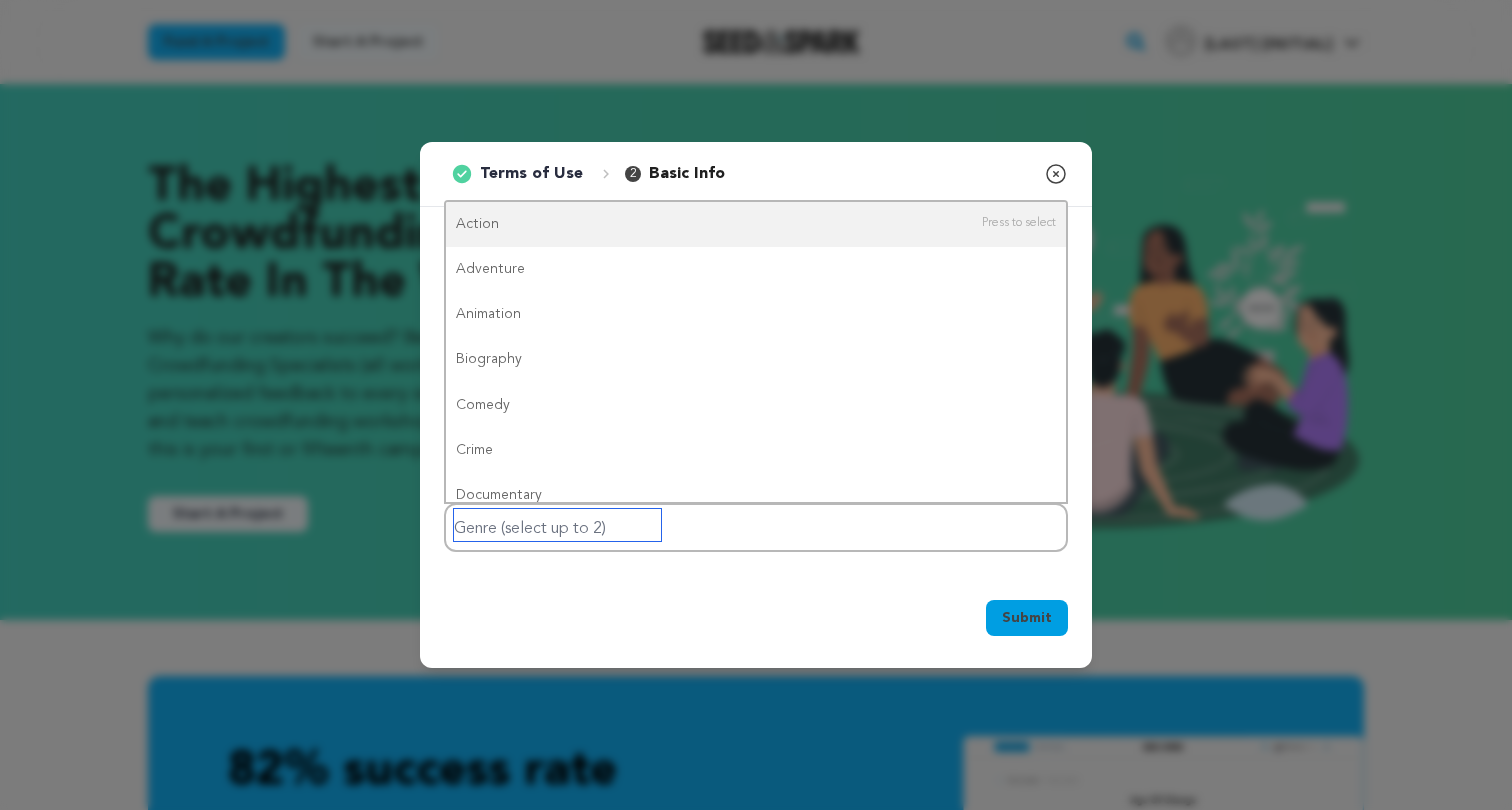 click at bounding box center [557, 525] 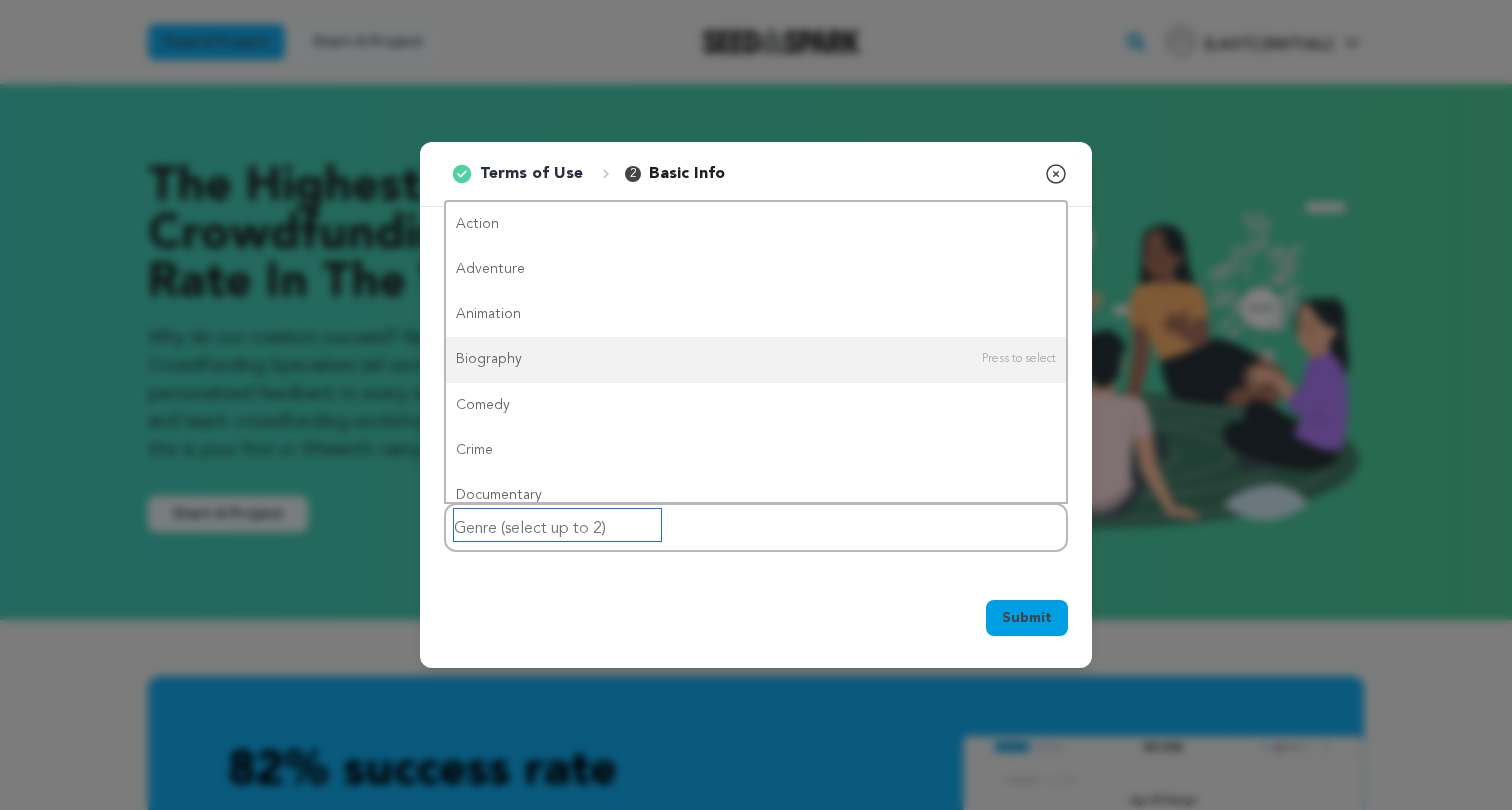 scroll, scrollTop: 0, scrollLeft: 0, axis: both 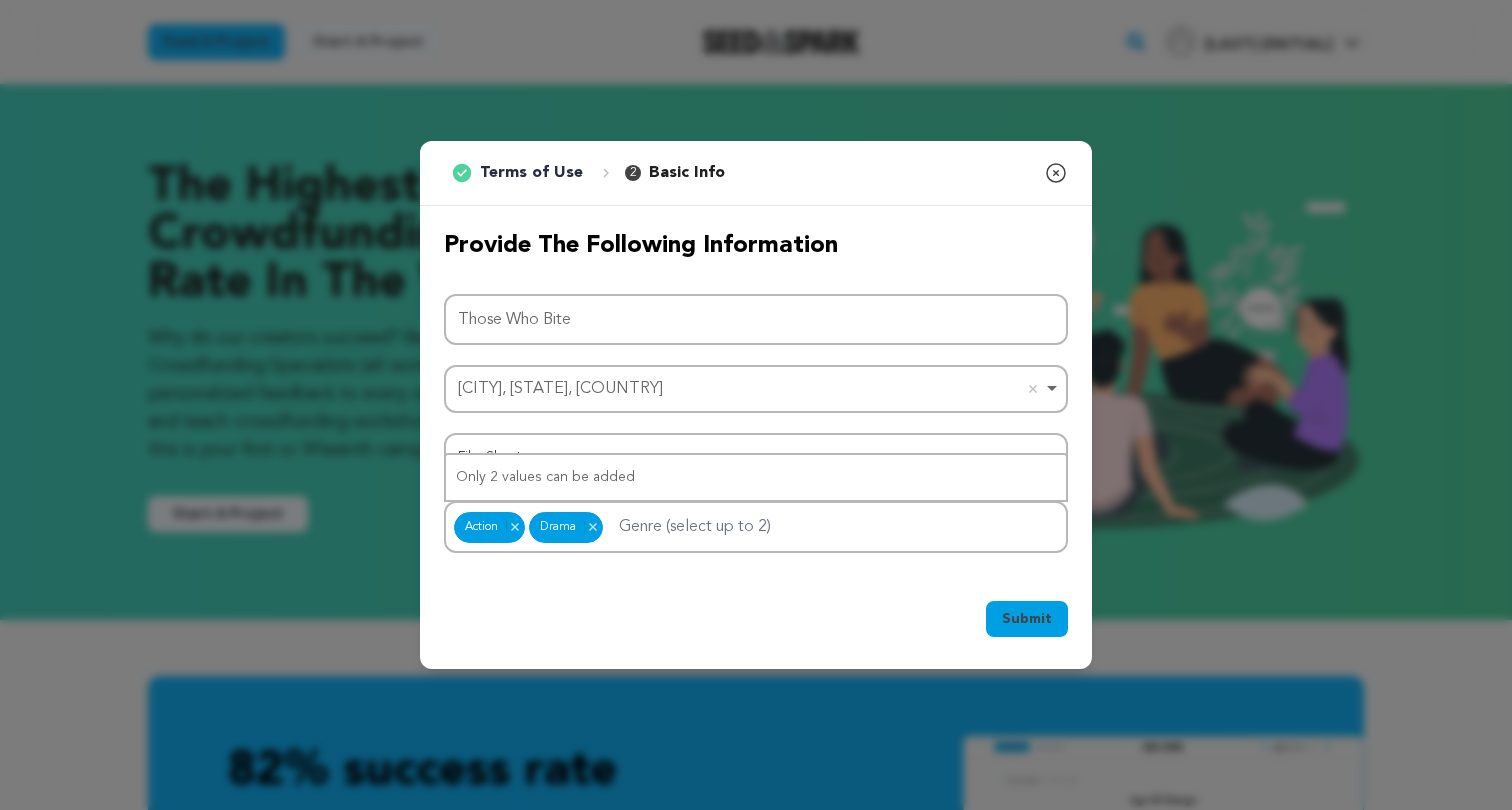 click on "Provide the following information
Project Name
Those Who Bite
Atlanta, GA, USA Atlanta, GA, USA Remove item  Select City Atlanta, GA, USA Atlanta, GA, USA Atlanta, IL, USA Atlanta, IL, USA Atlanta, IN, USA Atlanta, IN, USA Atlanta, MI, USA Atlanta, MI, USA Atlanta, OH, USA Atlanta, OH, USA
Category
Film Feature
Film Short
Series
Film Festival
Company
Music Video
VR Experience
Comics
Artist Residency
Art & Photography
Collective
Dance" at bounding box center (756, 391) 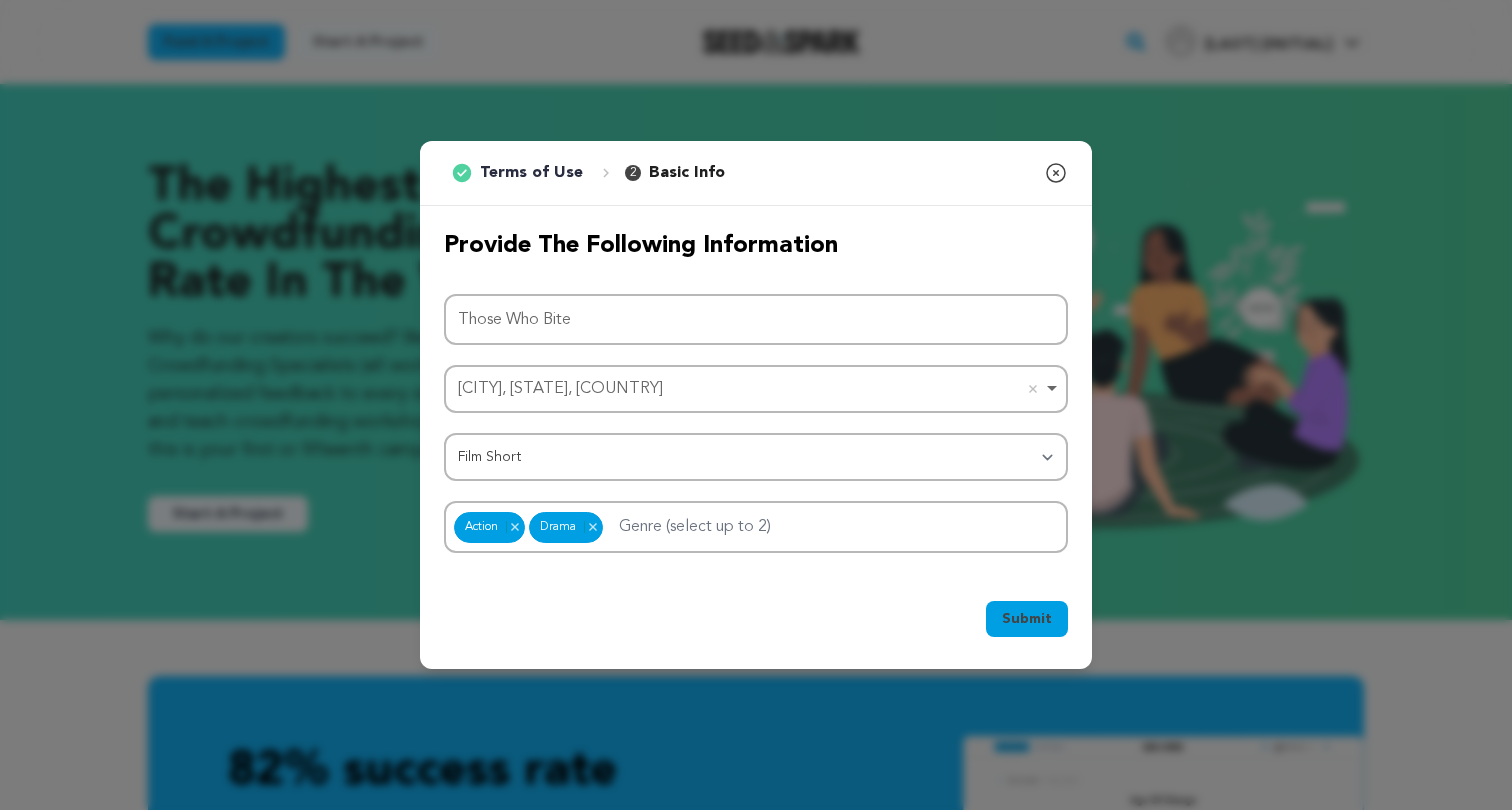 click on "Submit" at bounding box center (1027, 619) 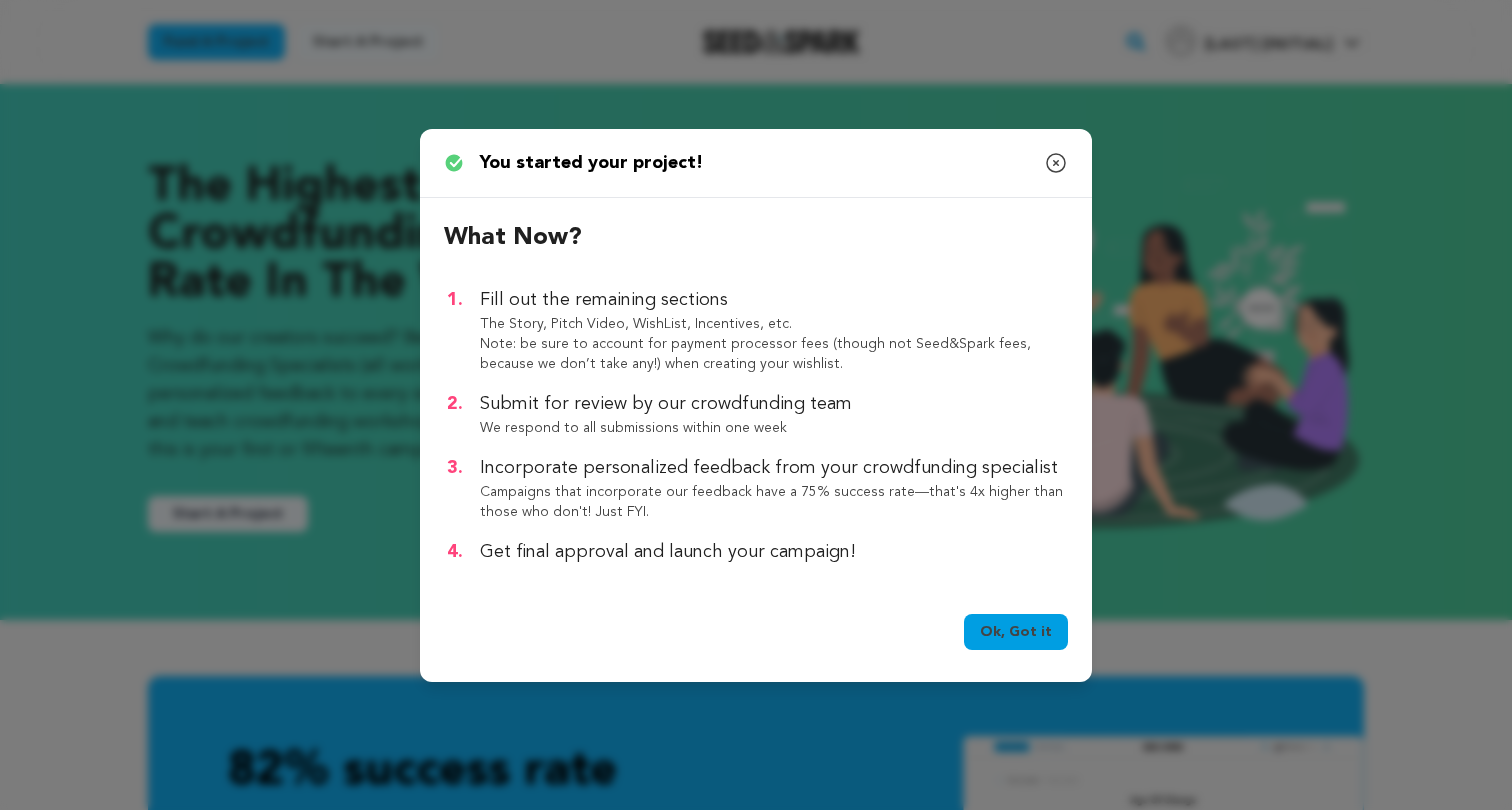 click on "Ok, Got it" at bounding box center [1016, 632] 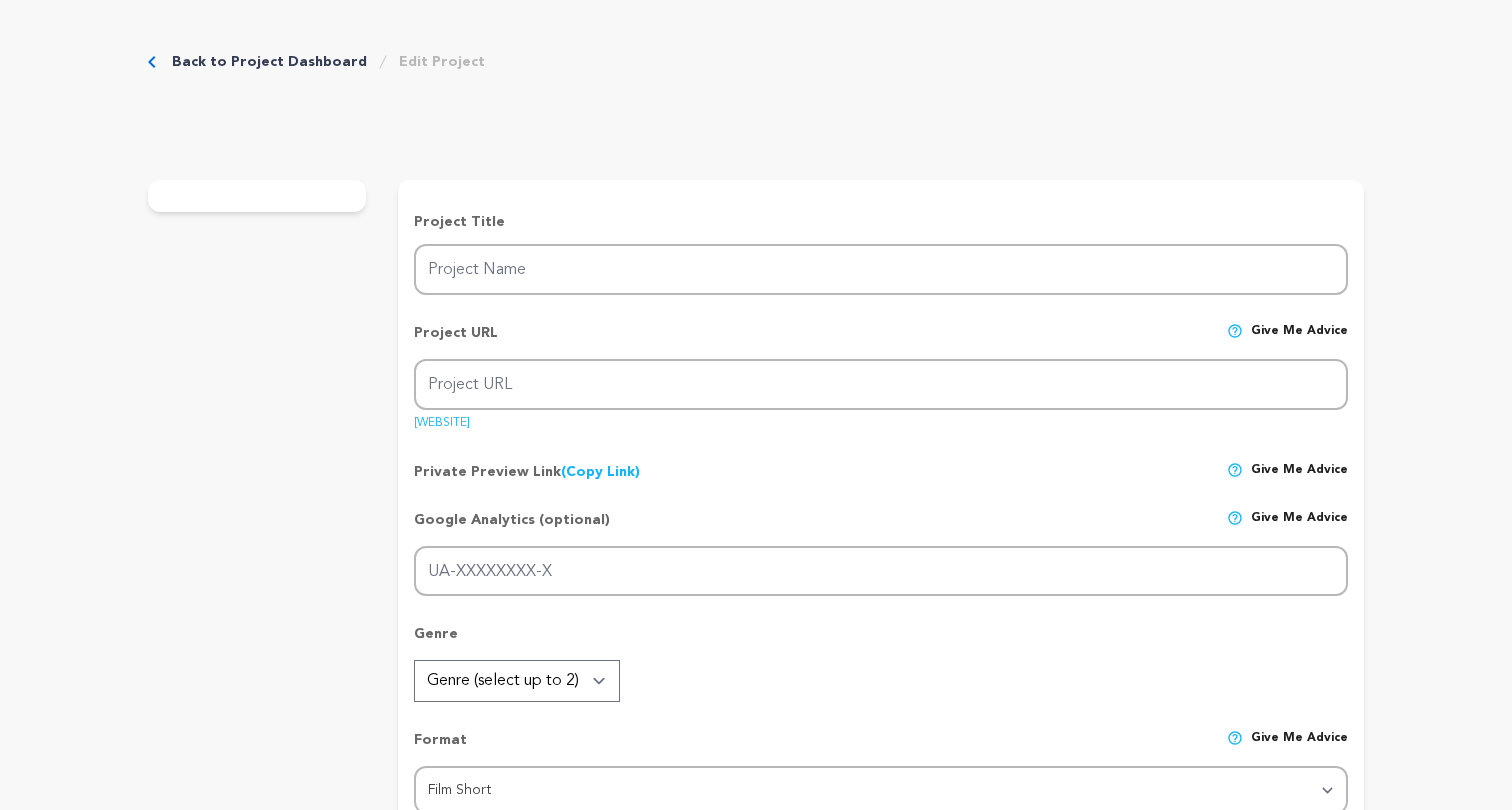 scroll, scrollTop: 0, scrollLeft: 0, axis: both 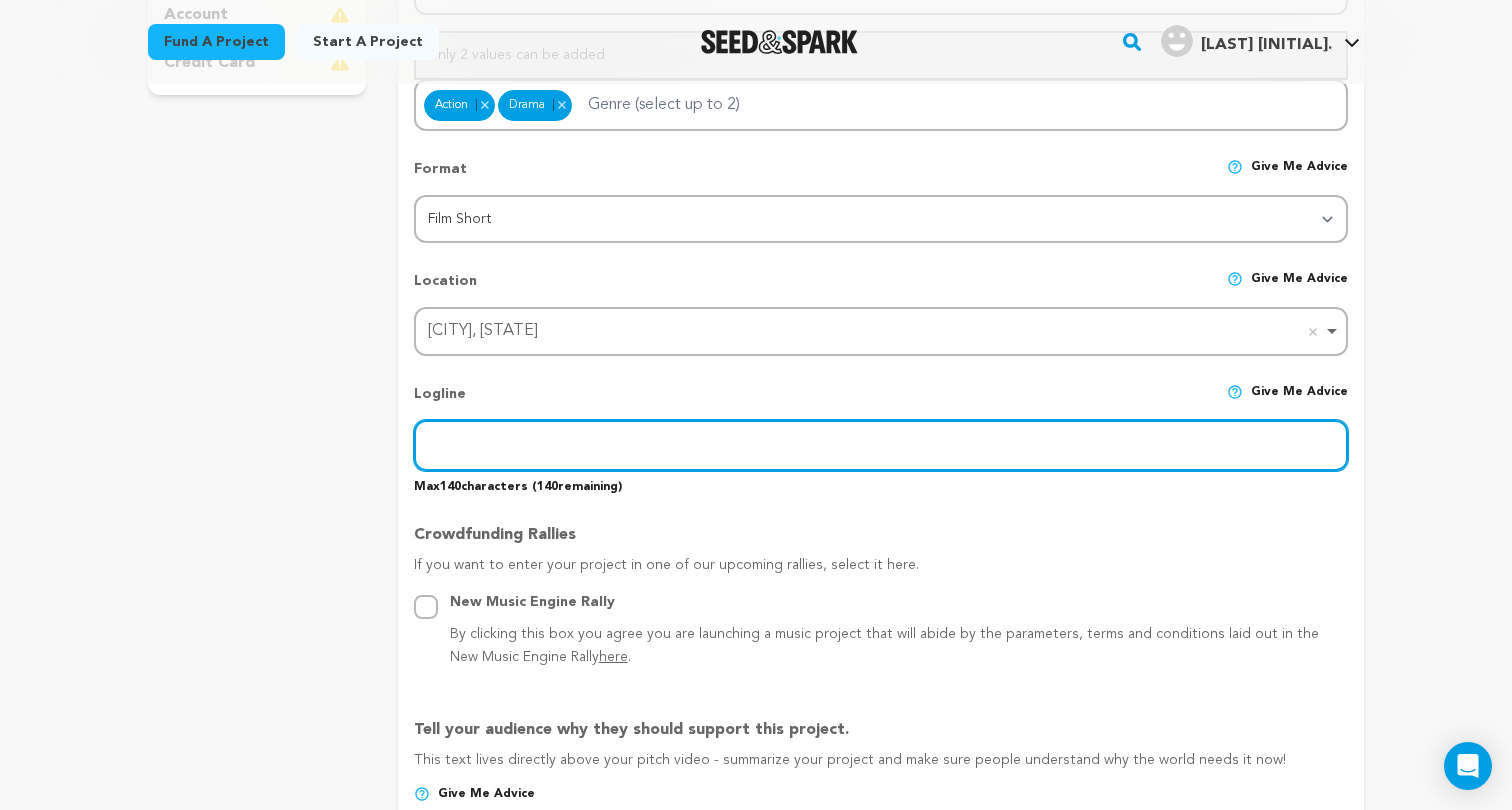 click at bounding box center [881, 445] 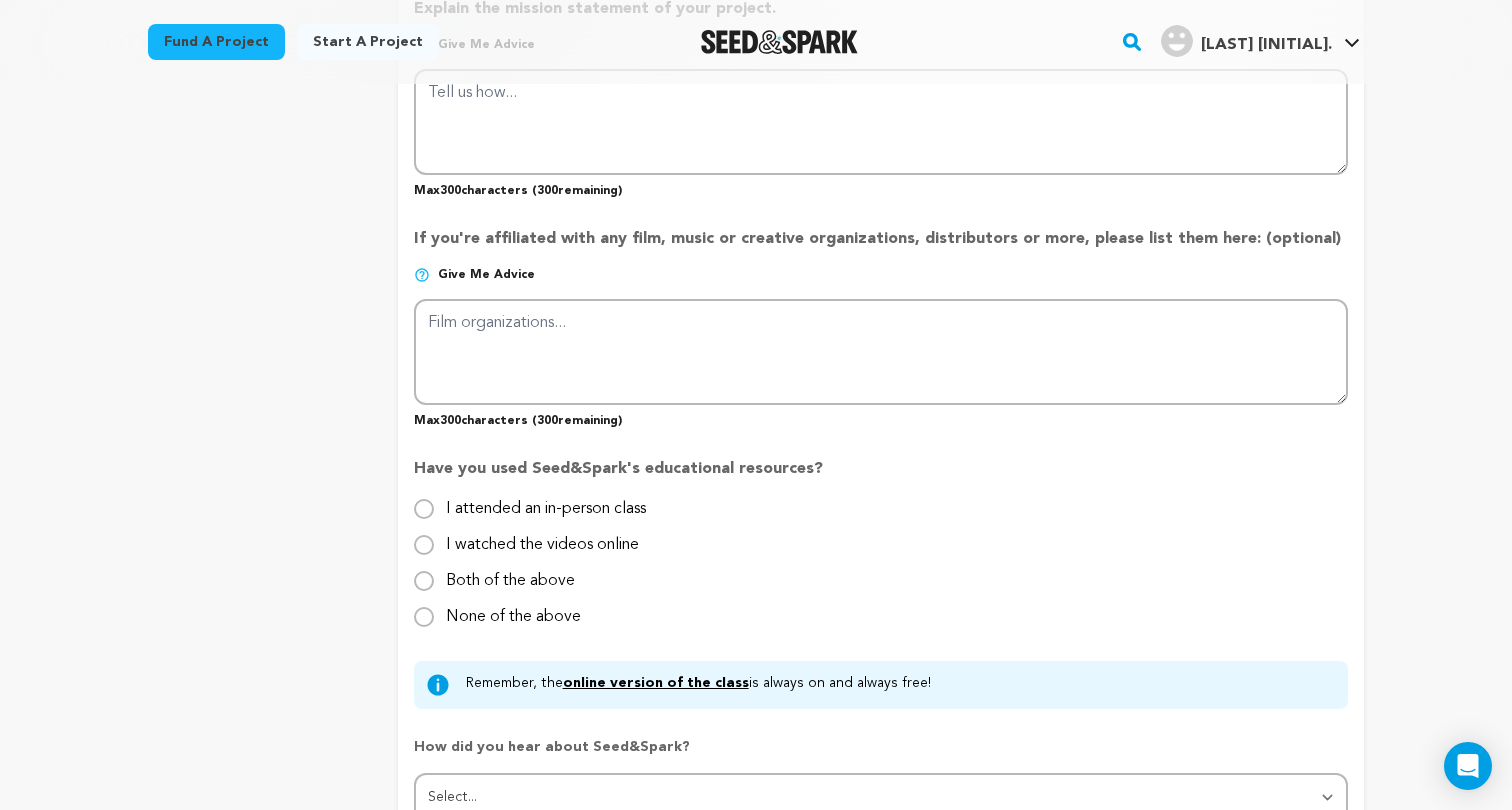 scroll, scrollTop: 1652, scrollLeft: 0, axis: vertical 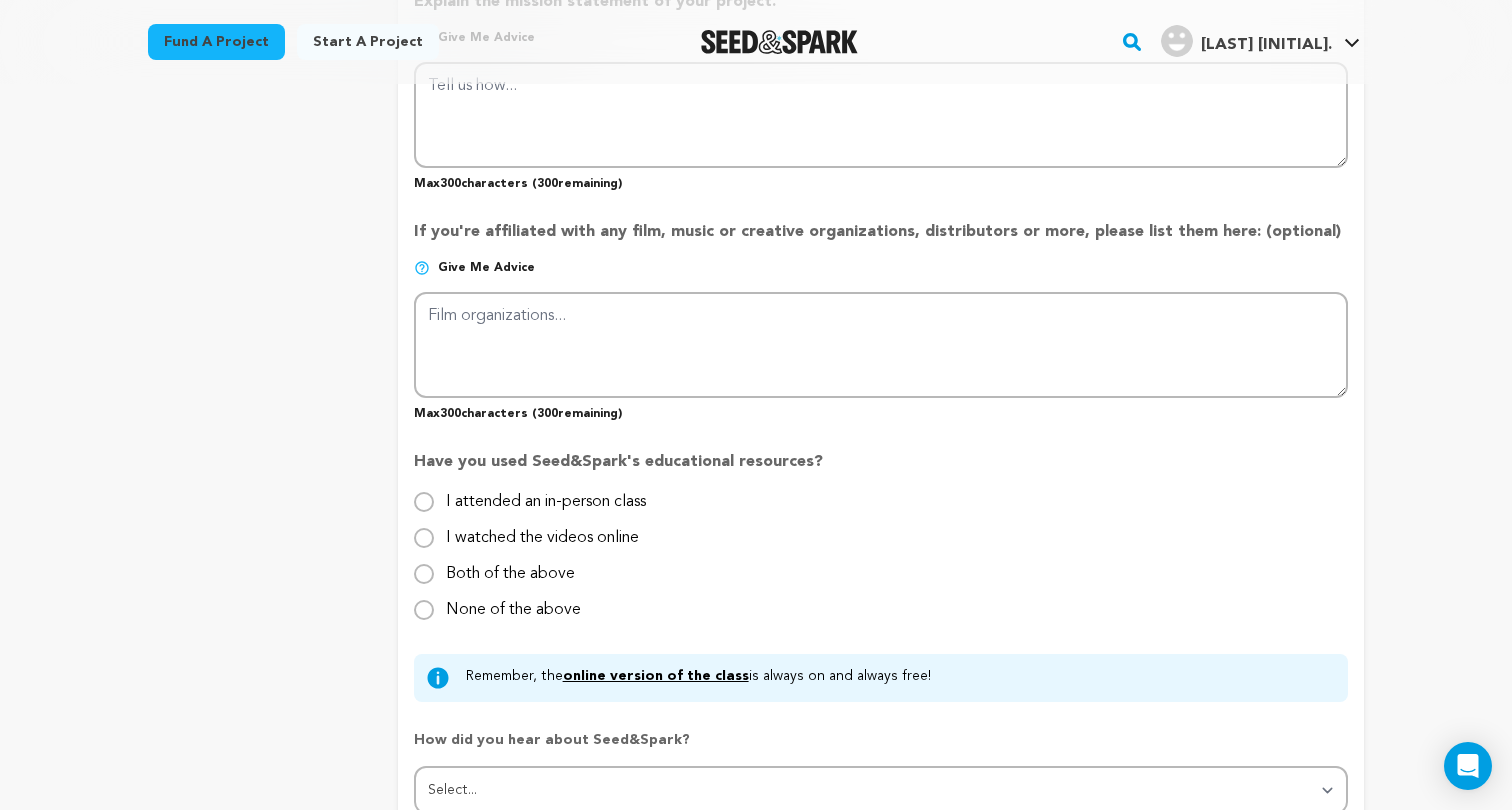 click on "I watched the videos online" at bounding box center (424, 538) 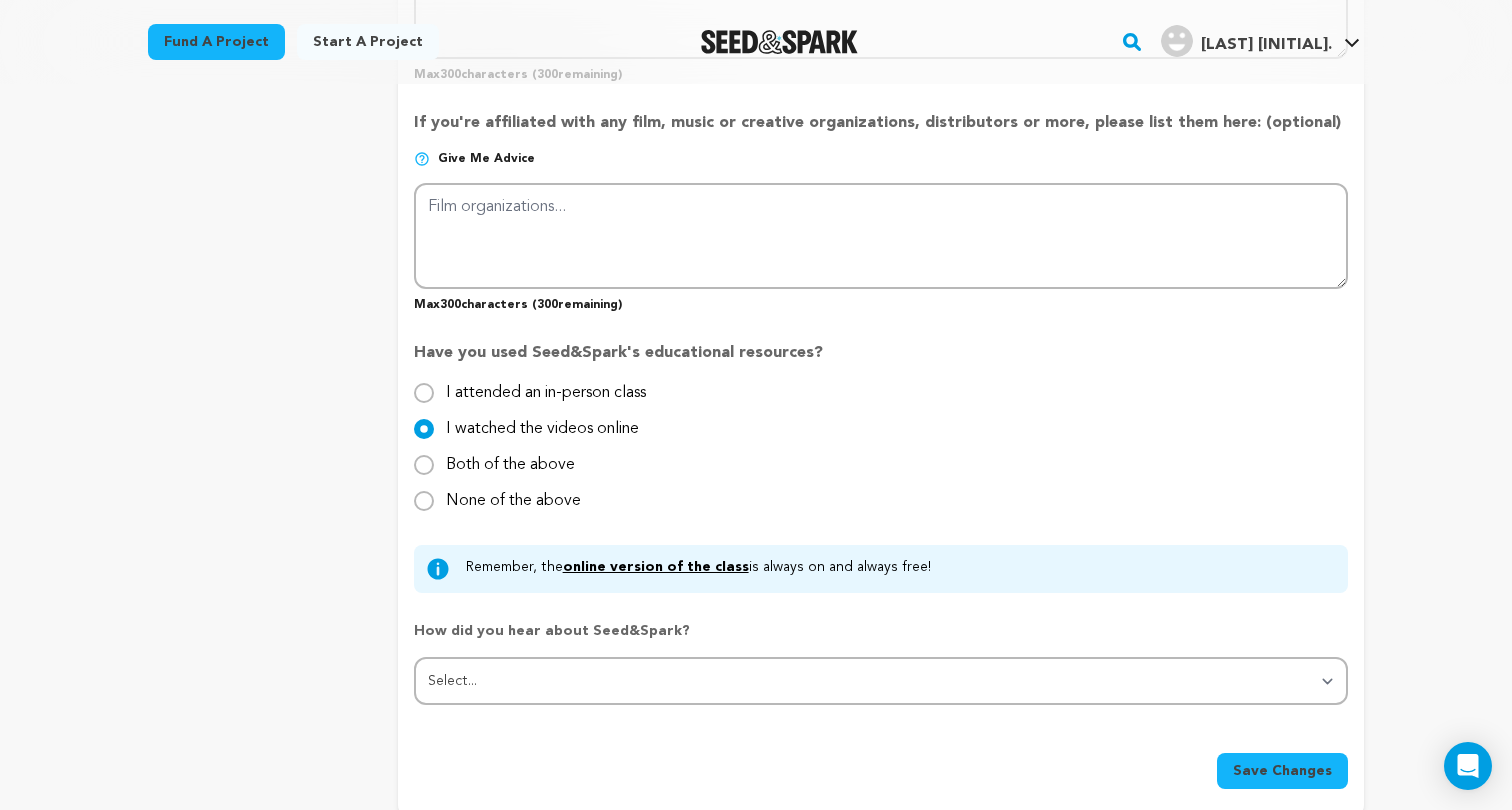 scroll, scrollTop: 1770, scrollLeft: 0, axis: vertical 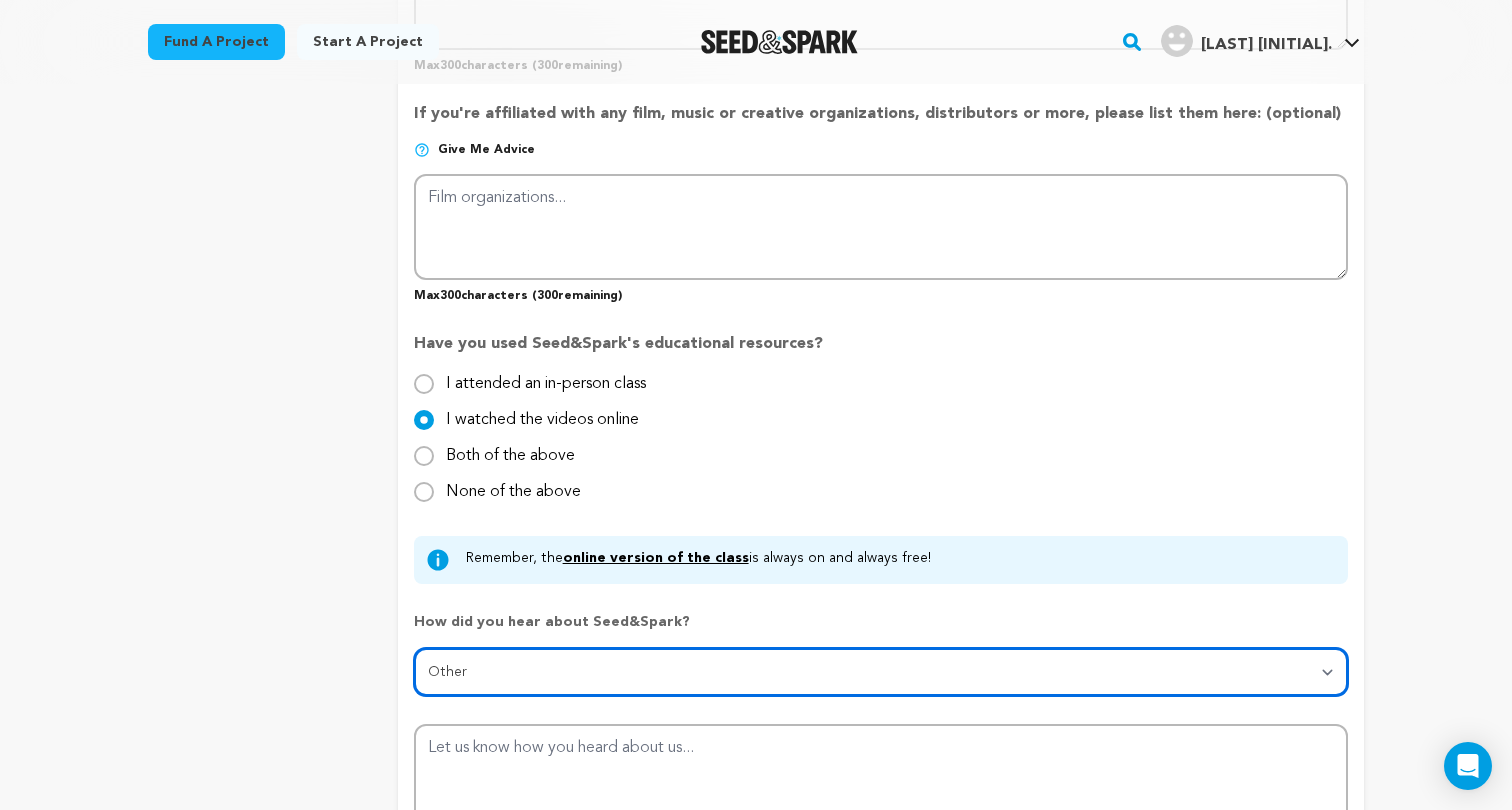 select on "5" 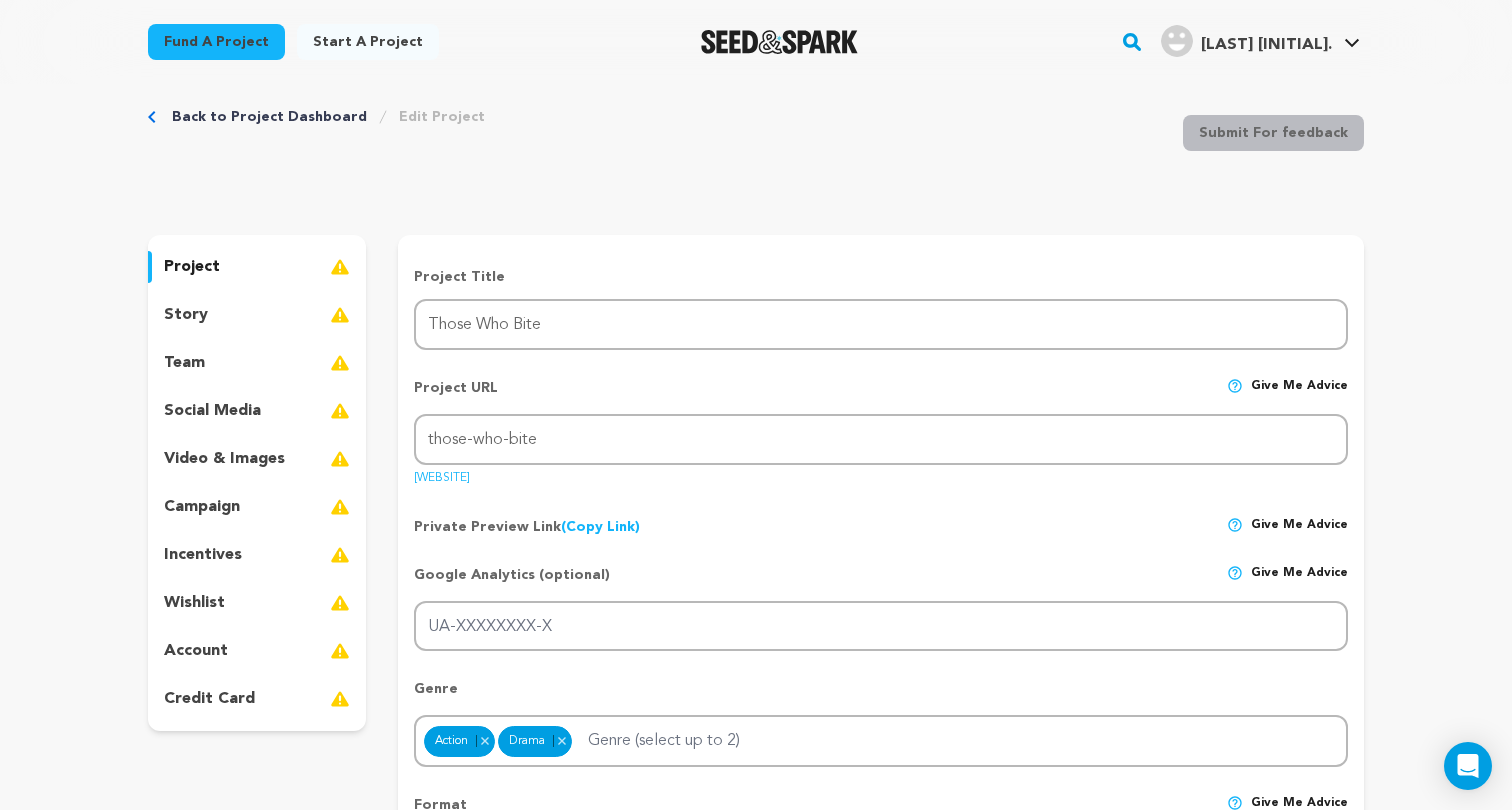 scroll, scrollTop: 44, scrollLeft: 0, axis: vertical 